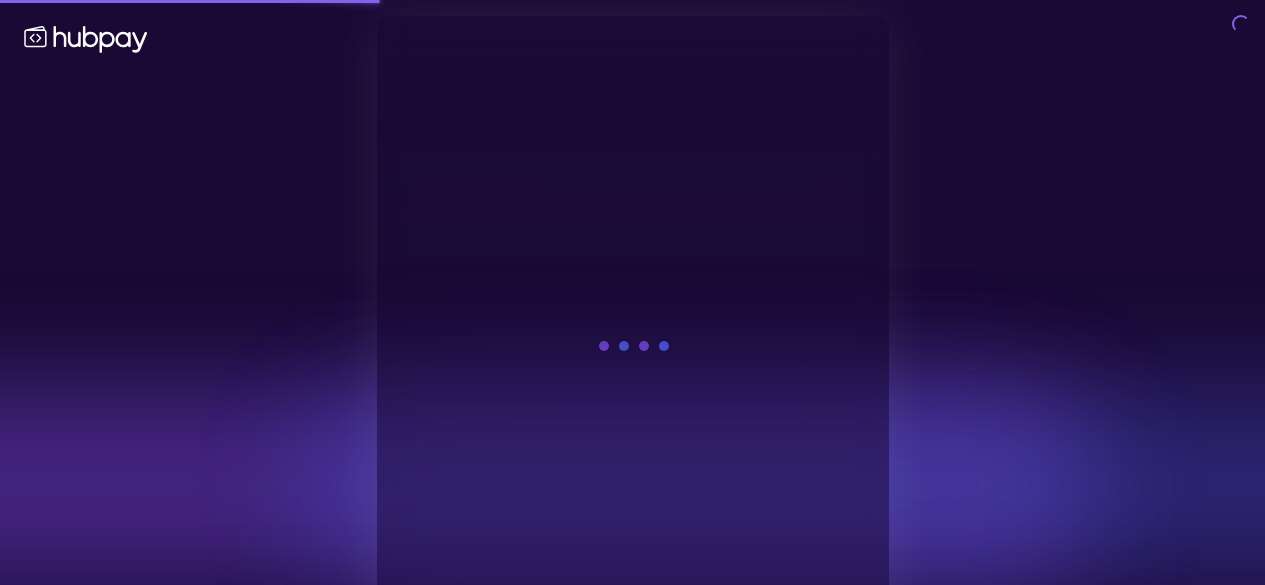 scroll, scrollTop: 0, scrollLeft: 0, axis: both 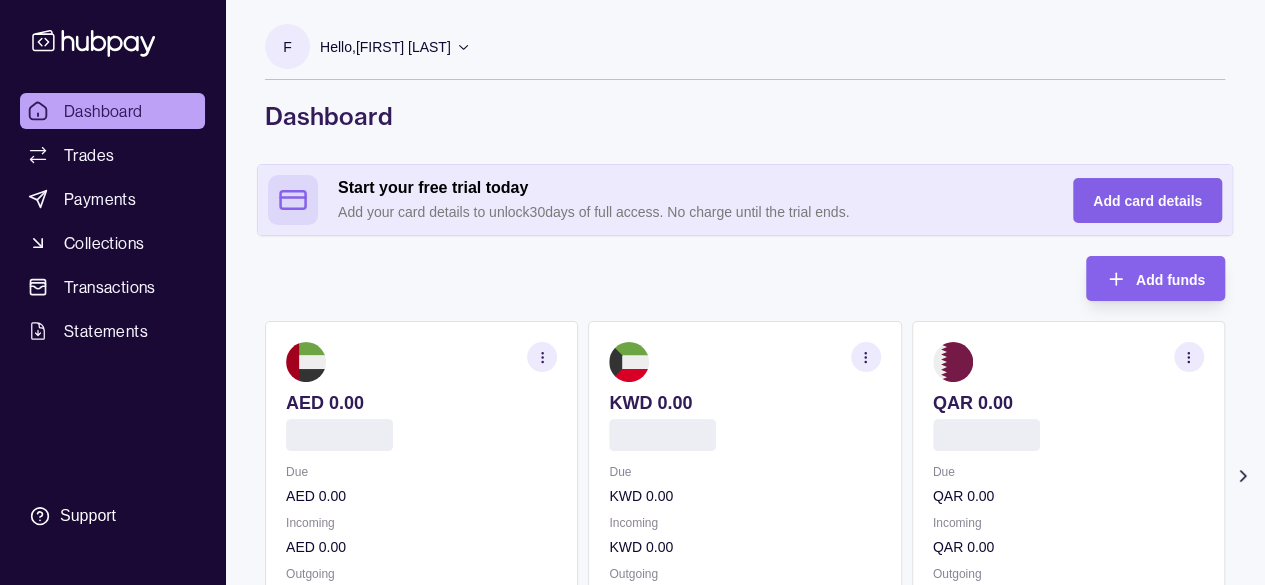 click on "Add card details" at bounding box center [1132, 200] 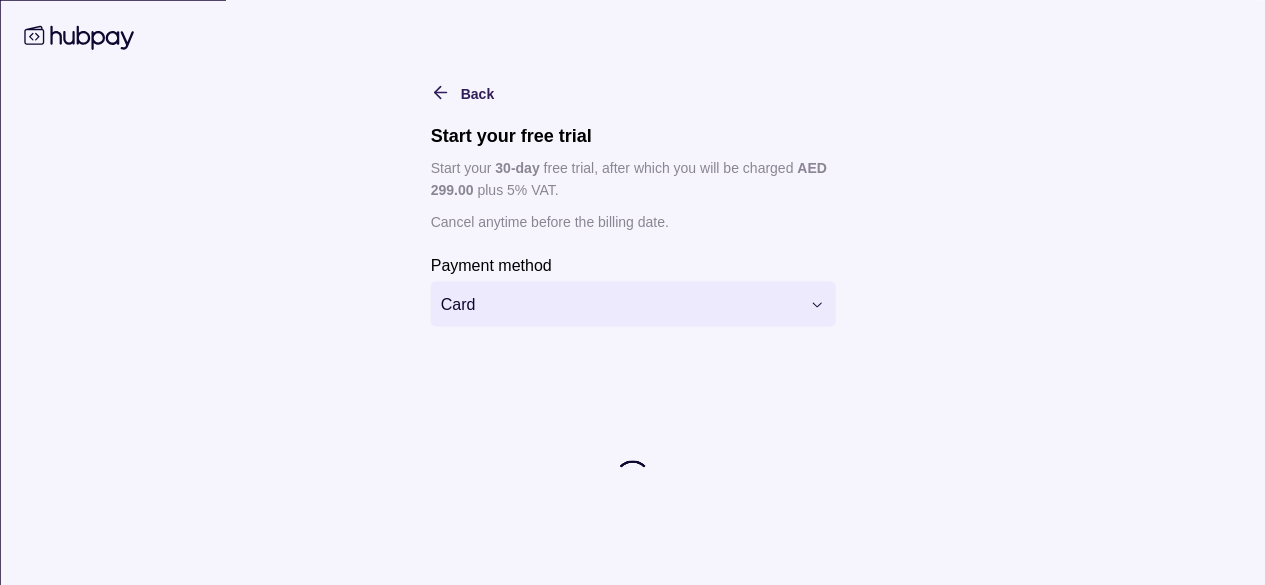 scroll, scrollTop: 76, scrollLeft: 0, axis: vertical 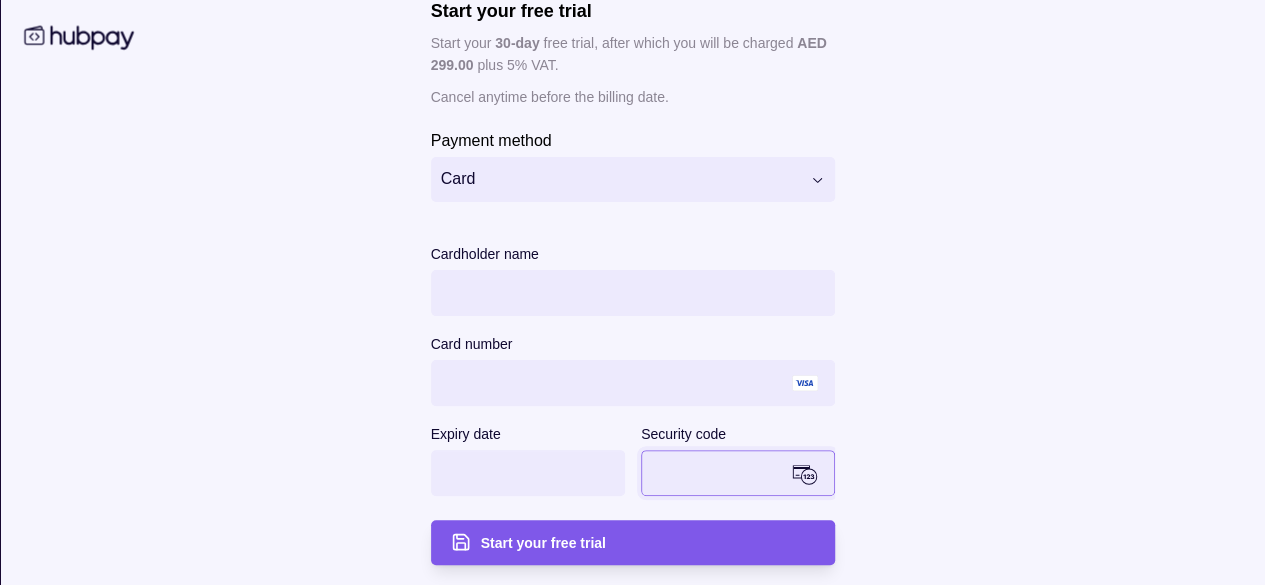 click on "Start your free trial" at bounding box center (647, 543) 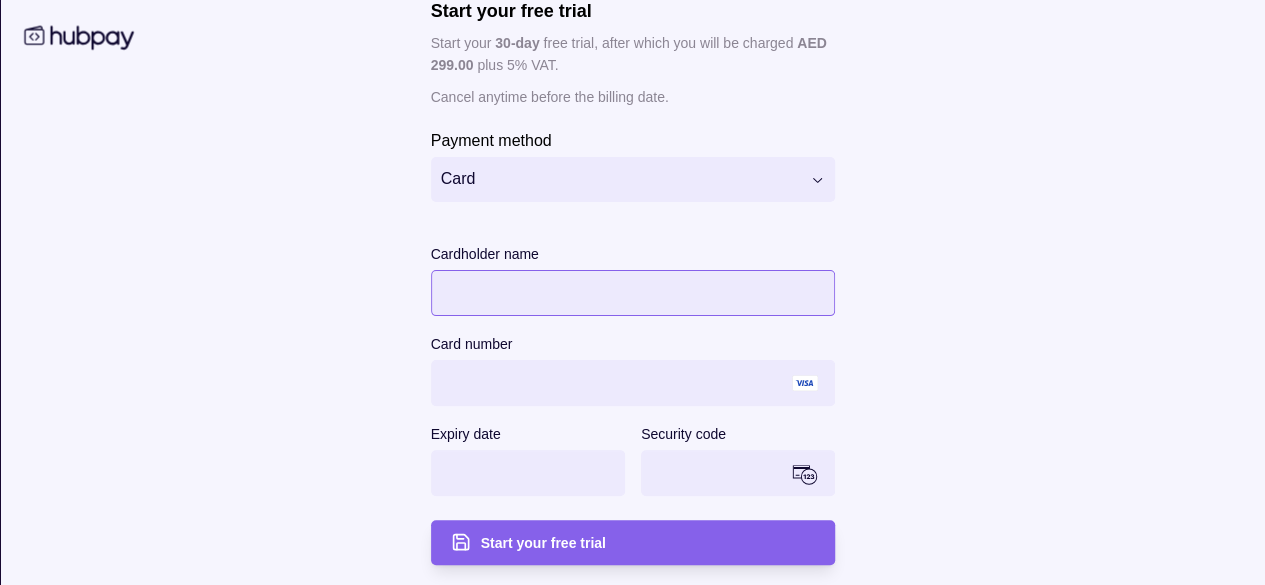scroll, scrollTop: 0, scrollLeft: 0, axis: both 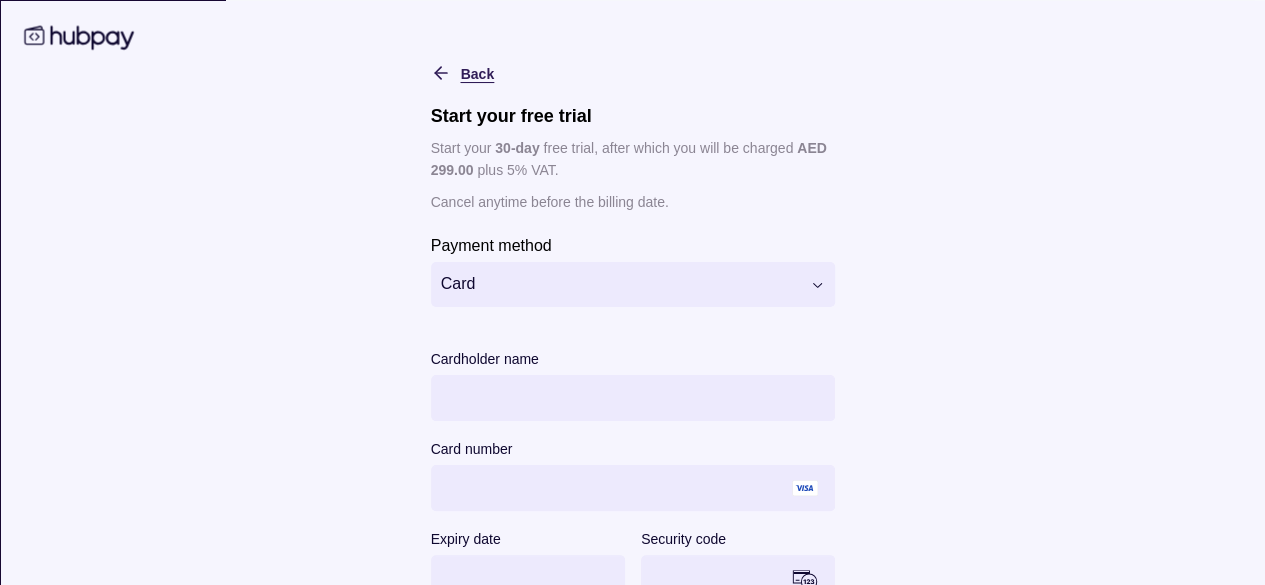 click 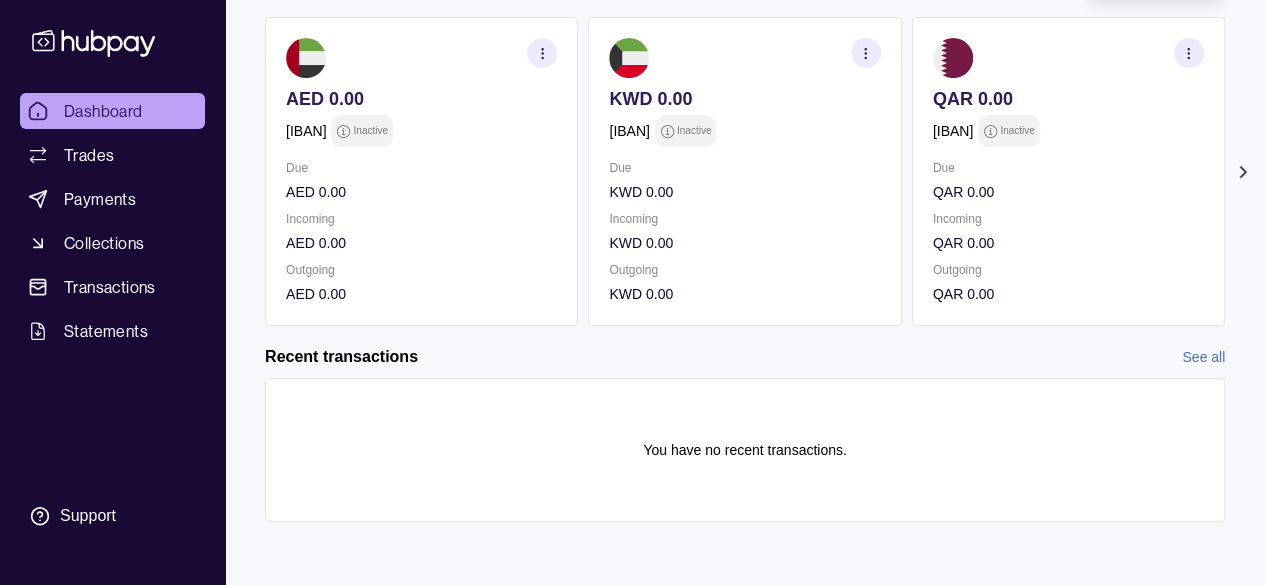 scroll, scrollTop: 0, scrollLeft: 0, axis: both 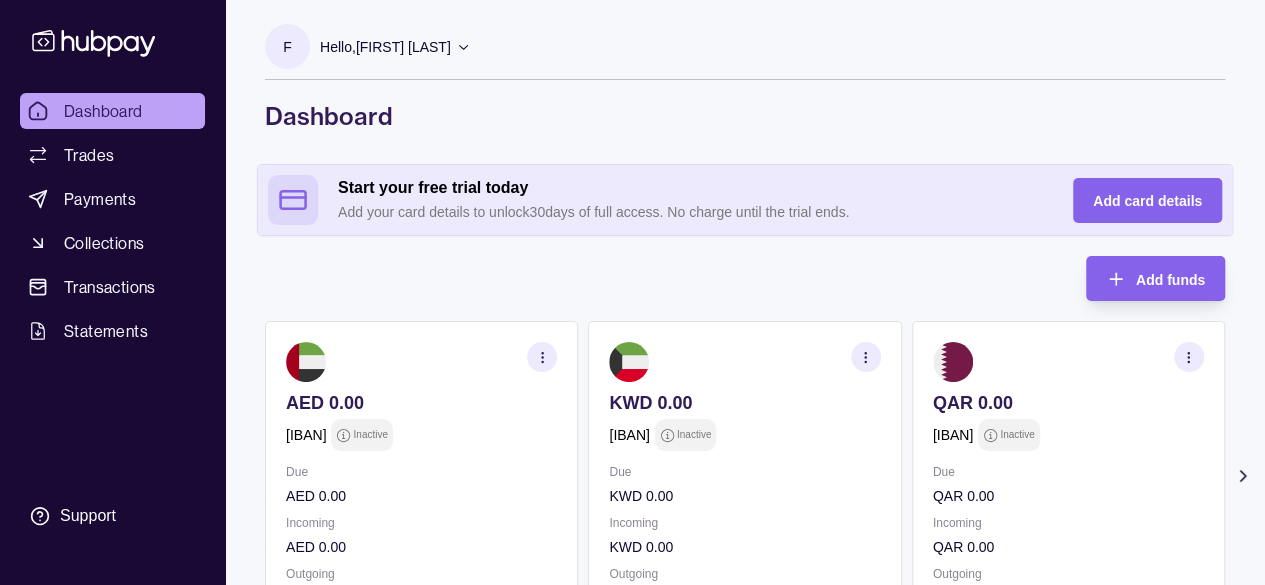 click on "Hello, [FIRST] [LAST]" at bounding box center (385, 47) 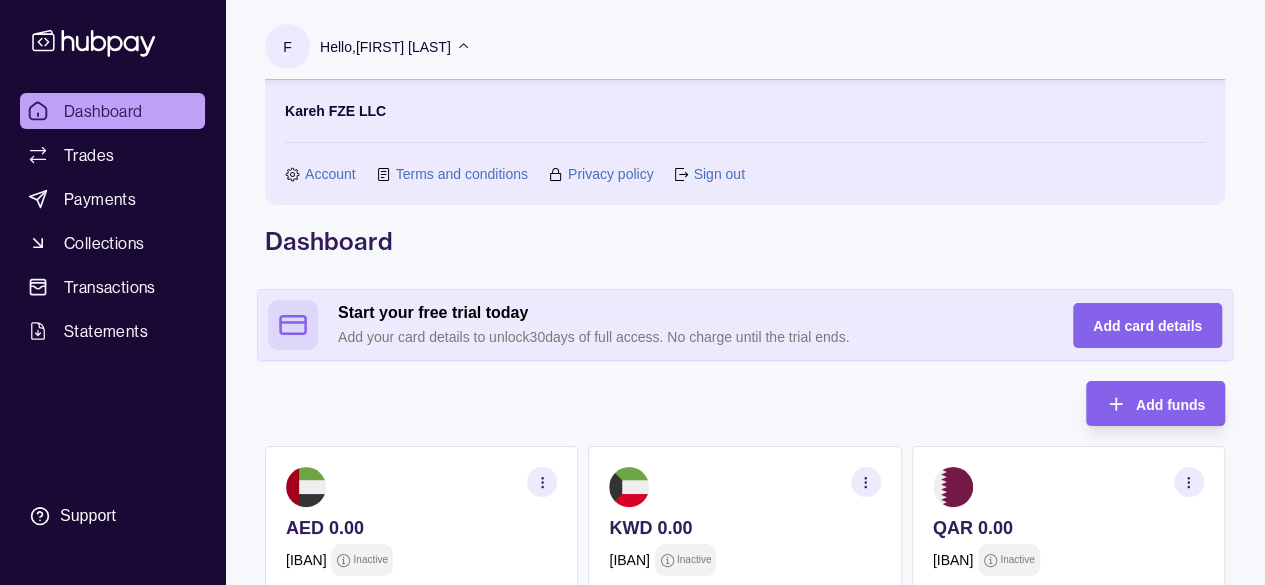 click on "Account" at bounding box center [330, 174] 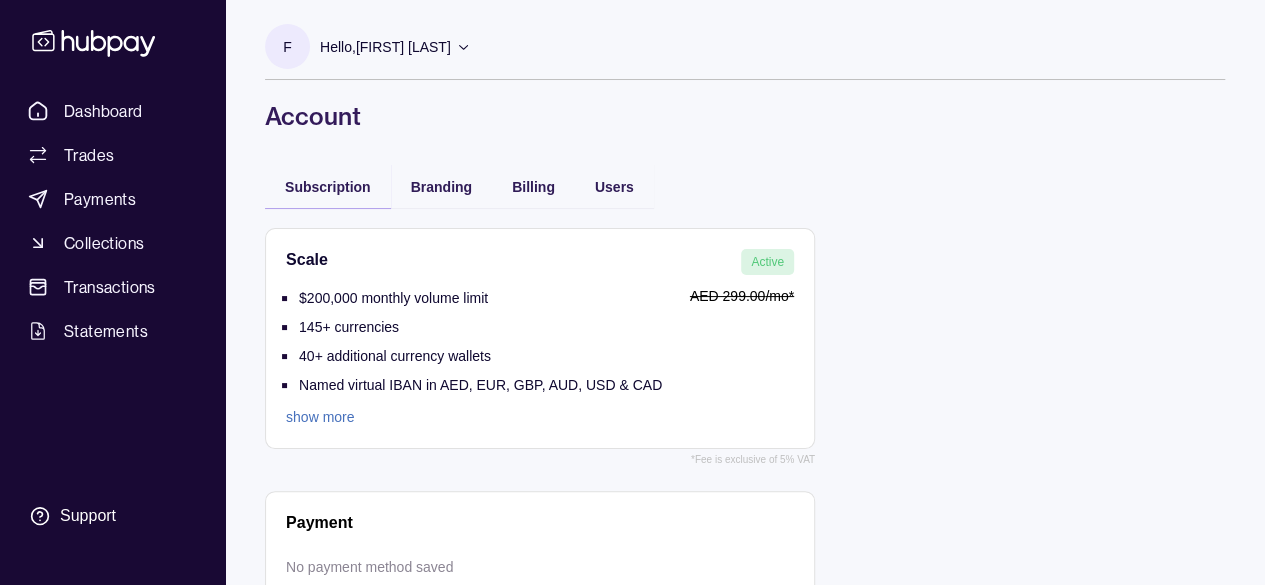 scroll, scrollTop: 79, scrollLeft: 0, axis: vertical 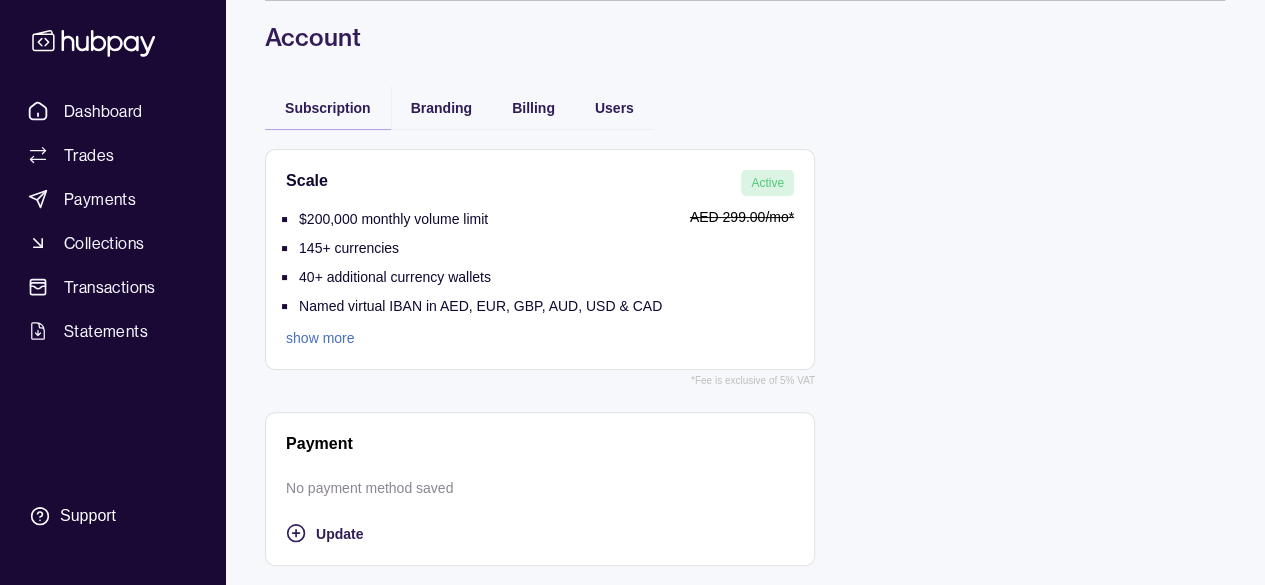click on "show more" at bounding box center (474, 338) 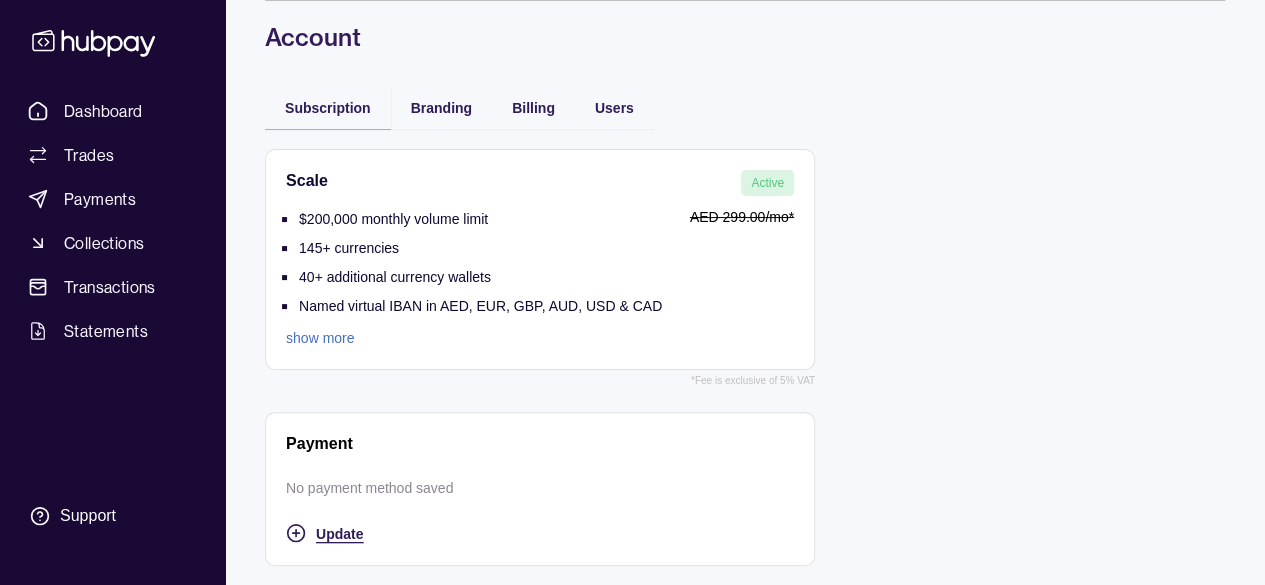 click on "Update" at bounding box center (525, 533) 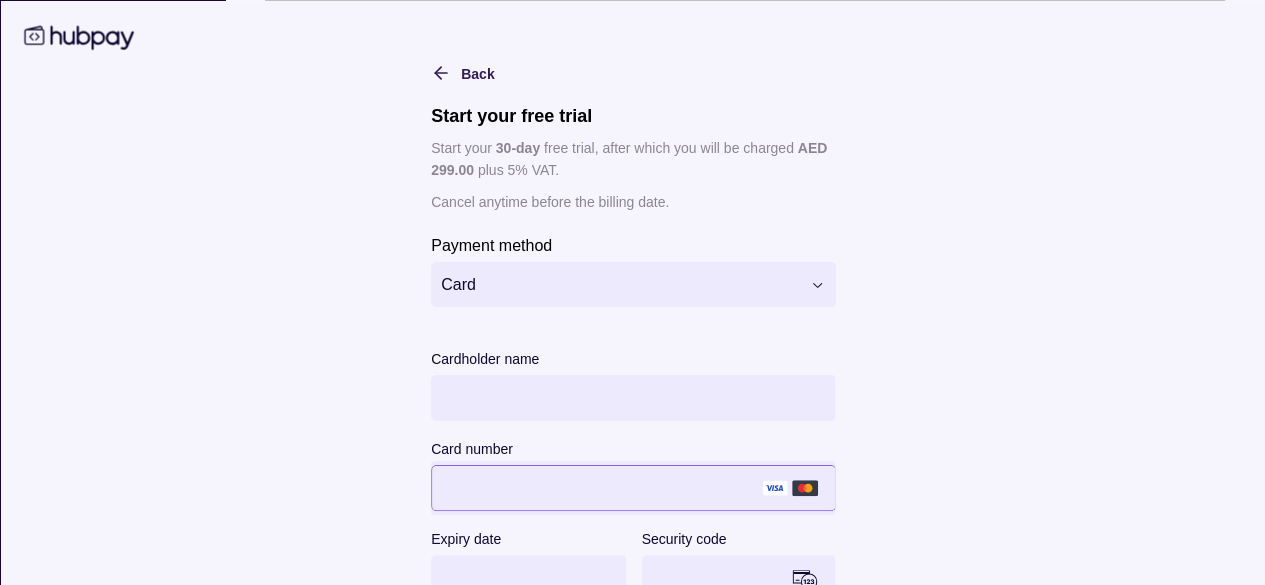 scroll, scrollTop: 104, scrollLeft: 0, axis: vertical 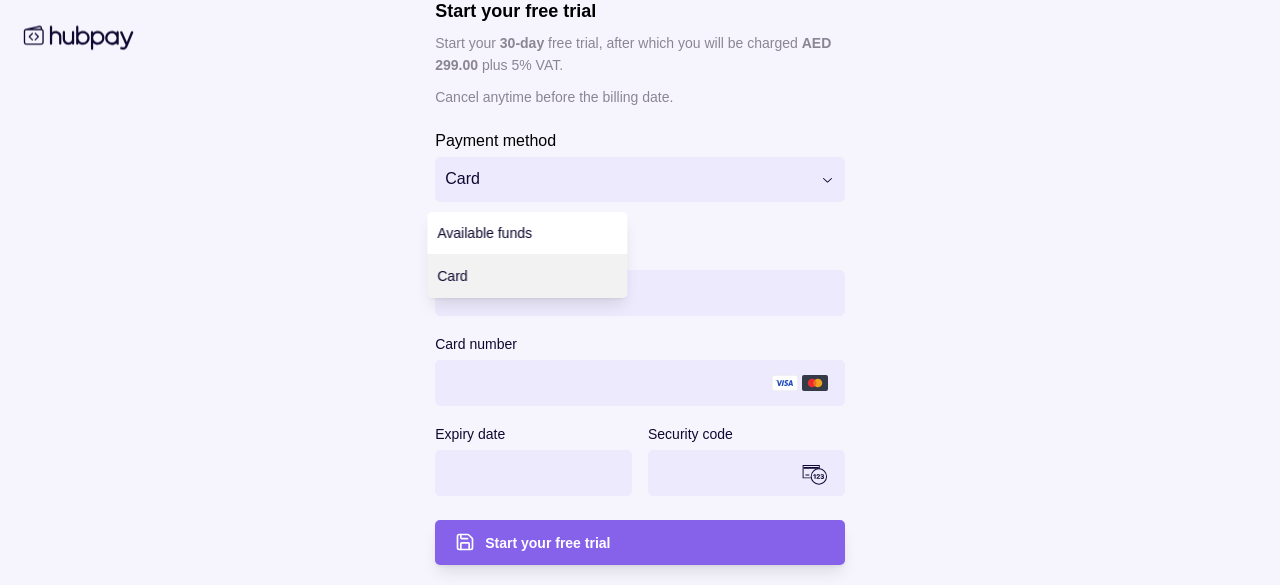 click on "**********" at bounding box center [640, 253] 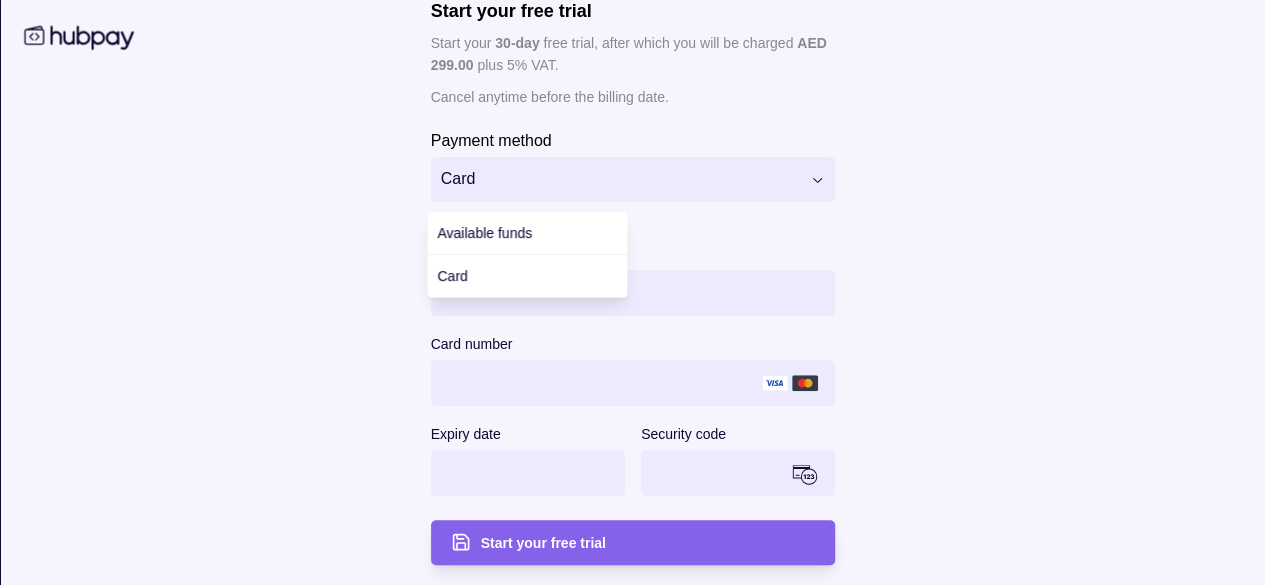 click on "**********" at bounding box center (632, 253) 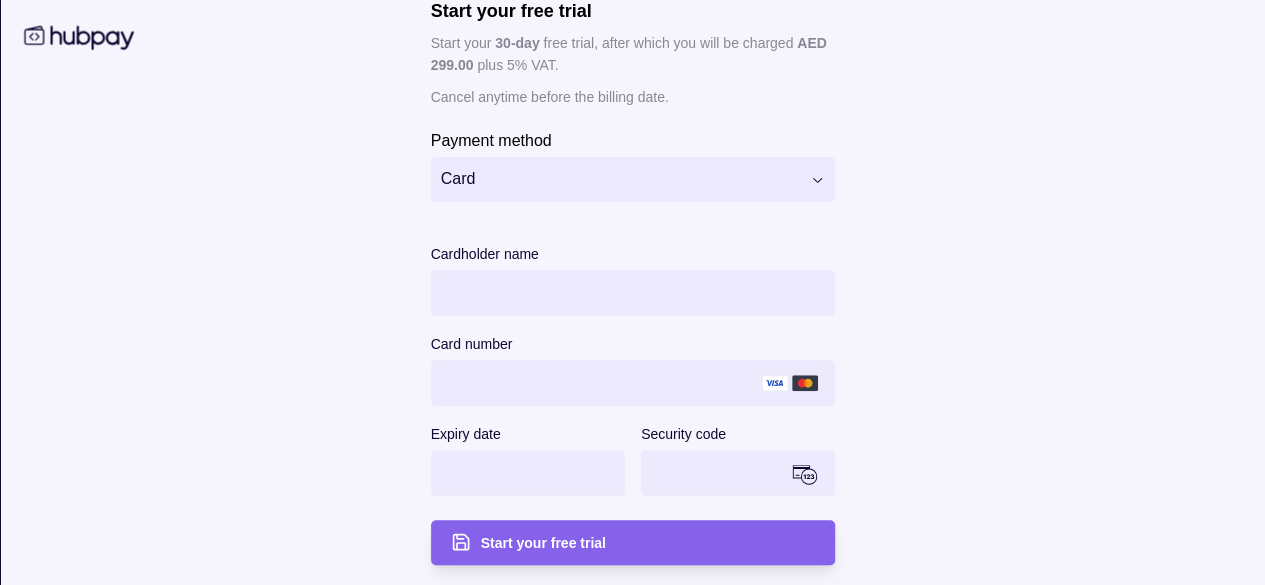 type 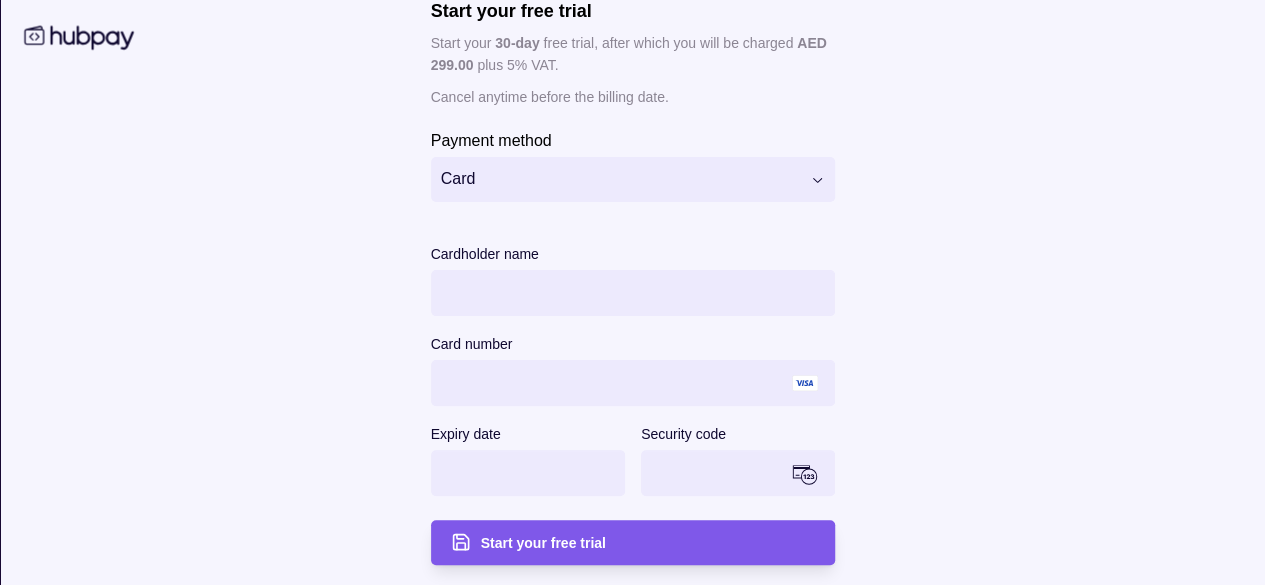 click on "Start your free trial" at bounding box center [647, 543] 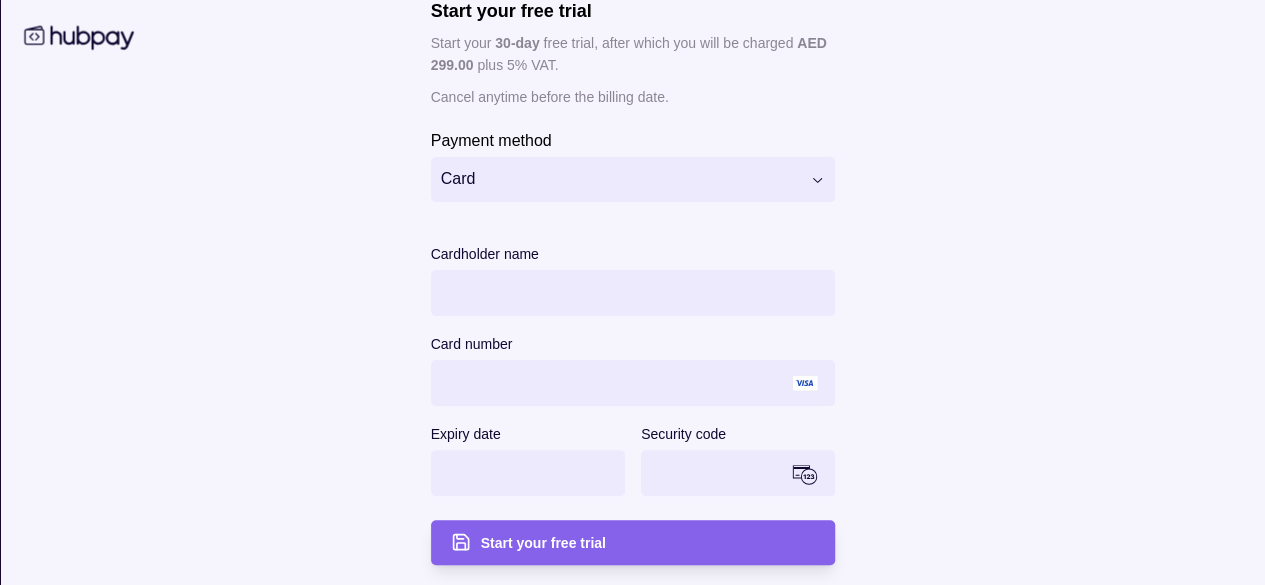 scroll, scrollTop: 104, scrollLeft: 0, axis: vertical 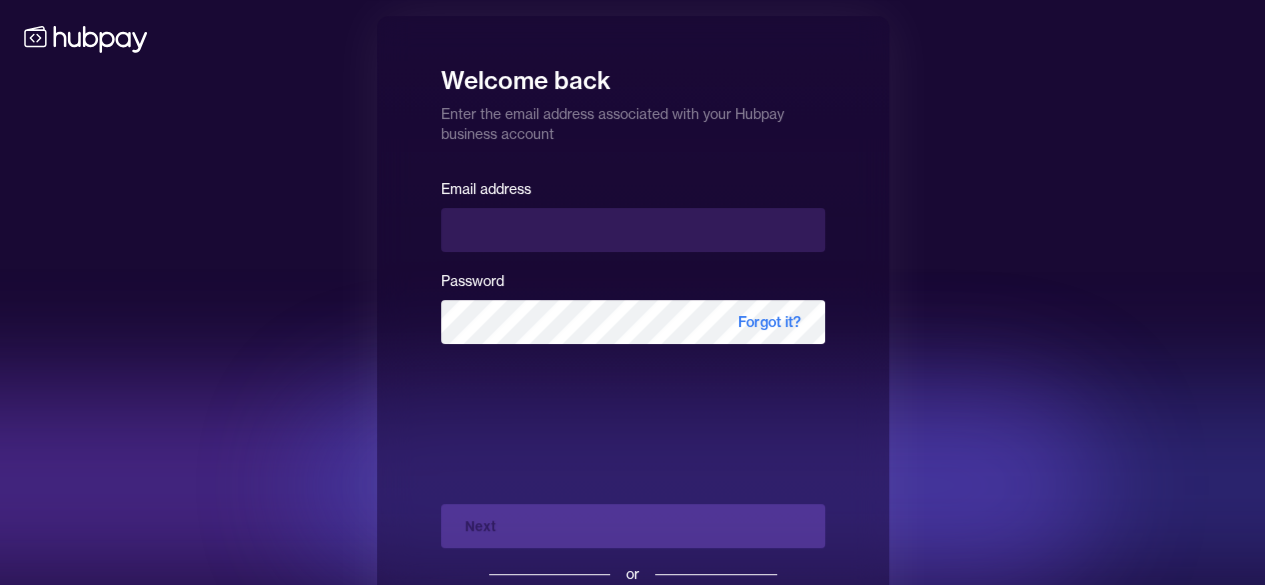 click at bounding box center (633, 230) 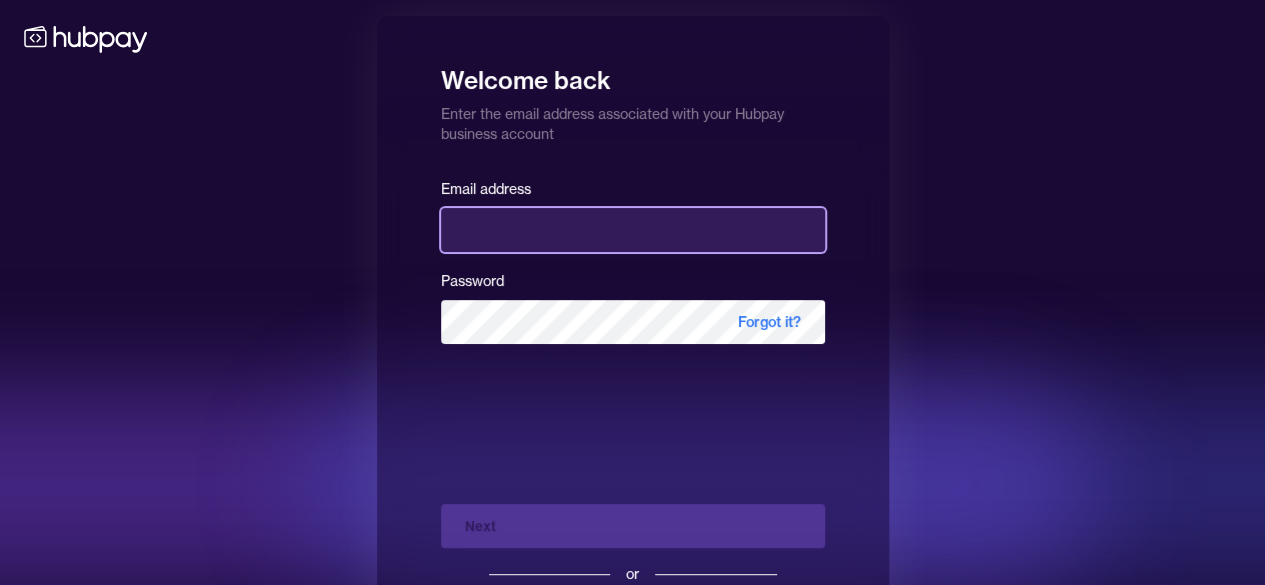 type on "**********" 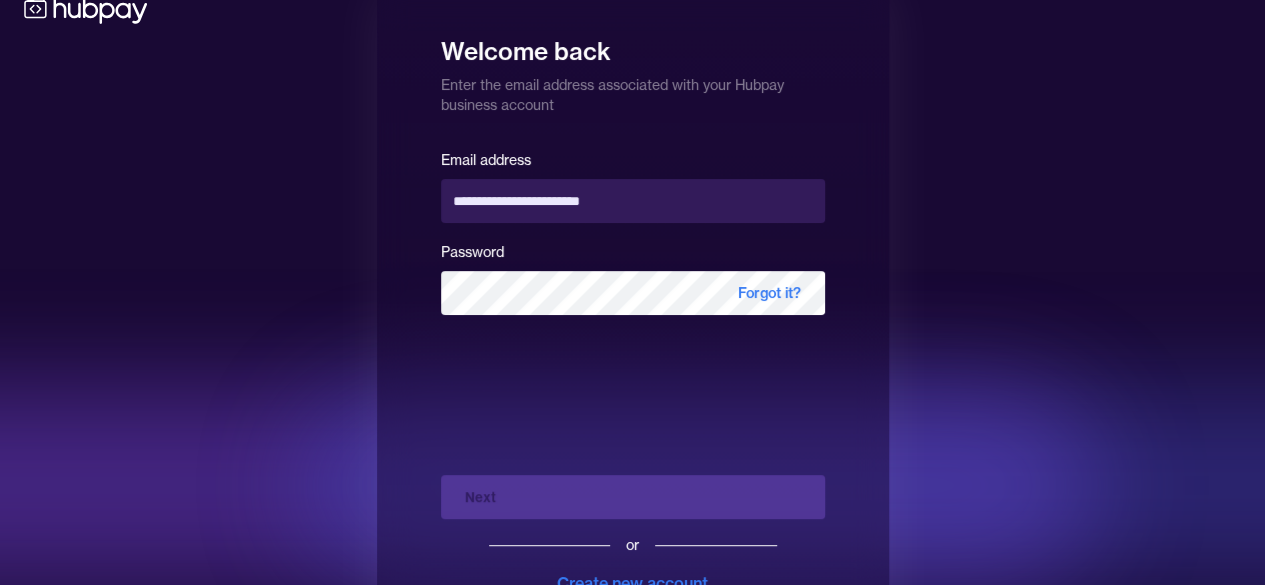 scroll, scrollTop: 32, scrollLeft: 0, axis: vertical 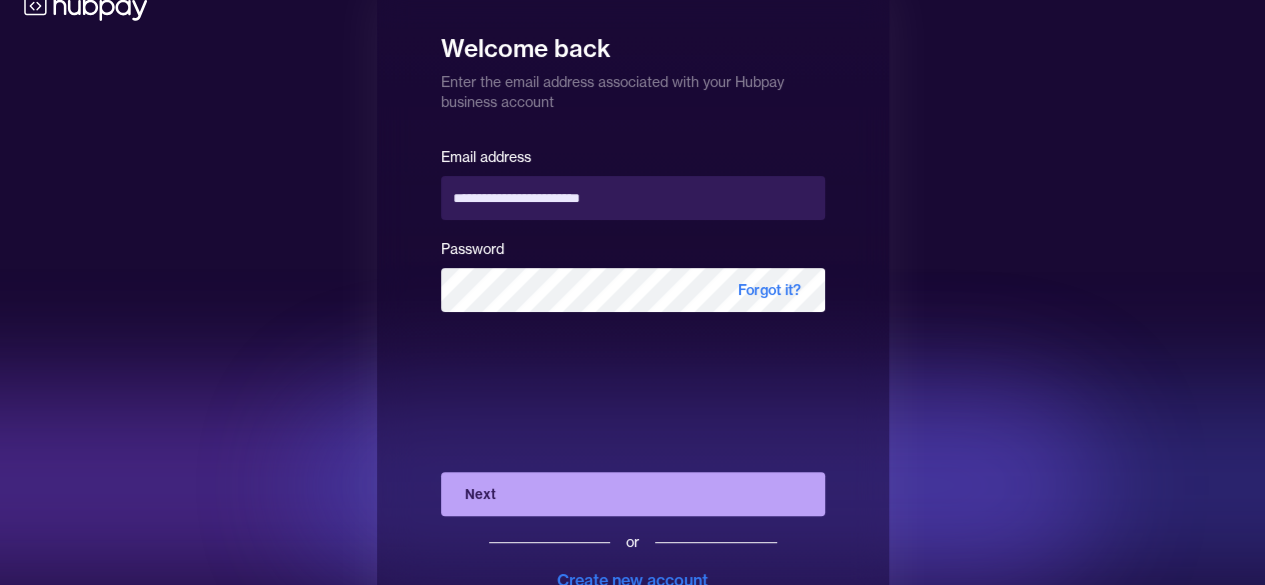 click on "Next" at bounding box center (633, 494) 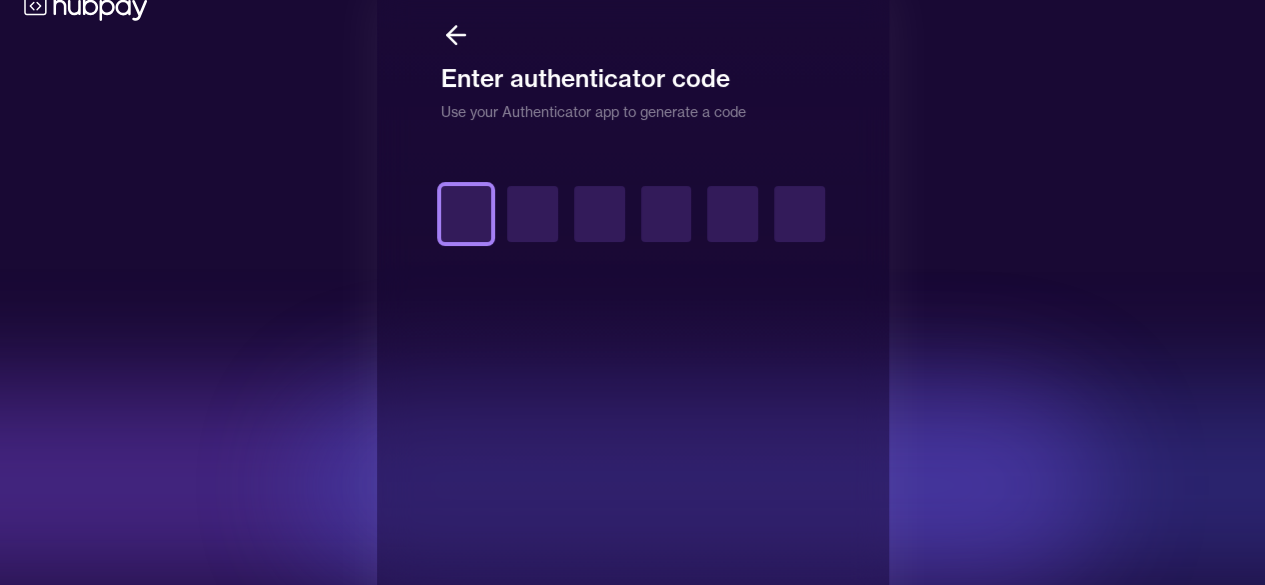 type on "*" 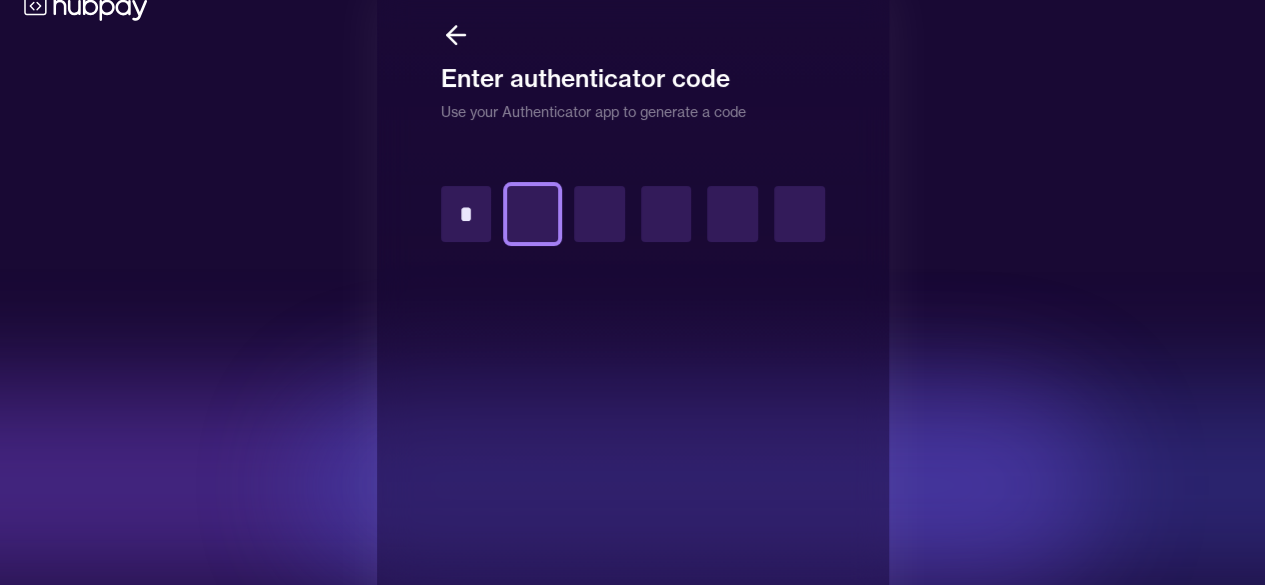 type on "*" 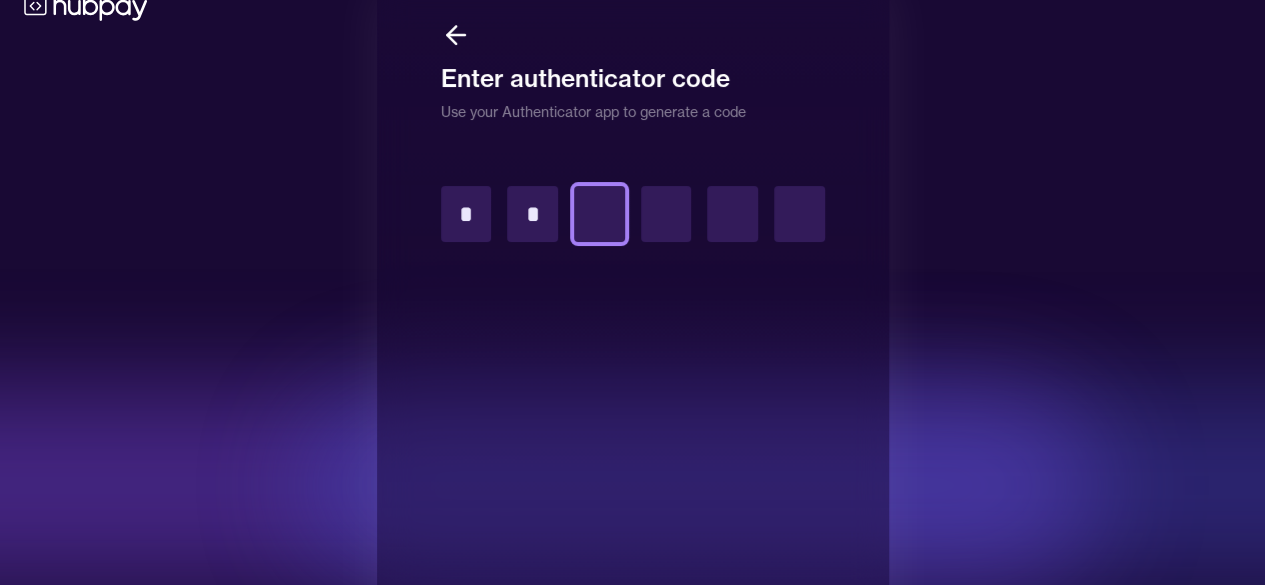 type on "*" 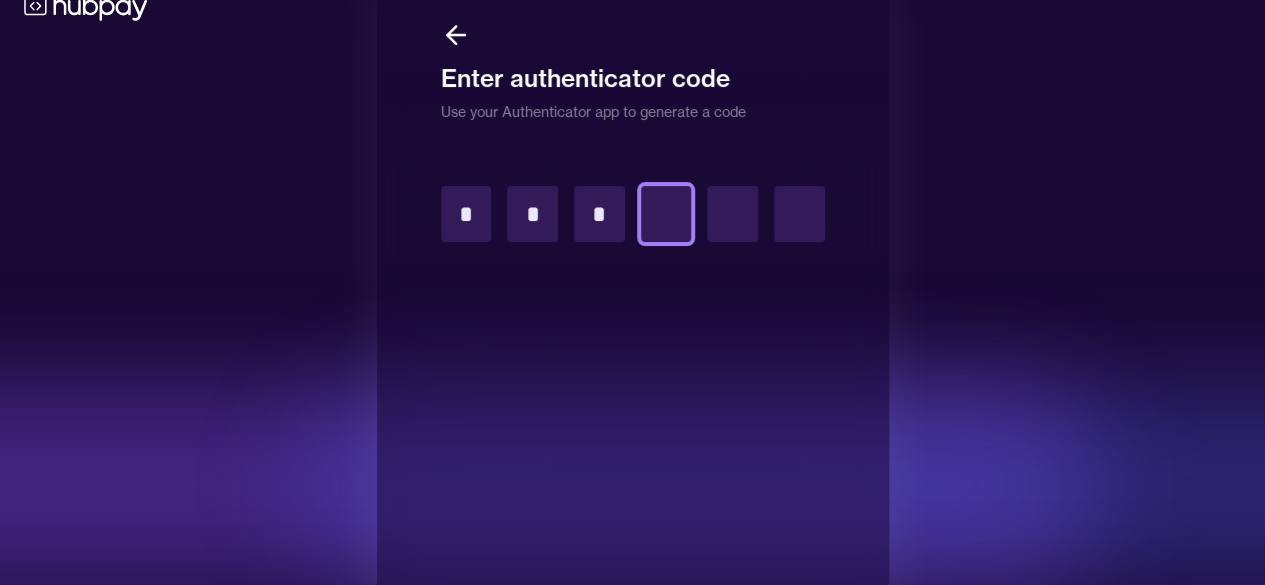 type on "*" 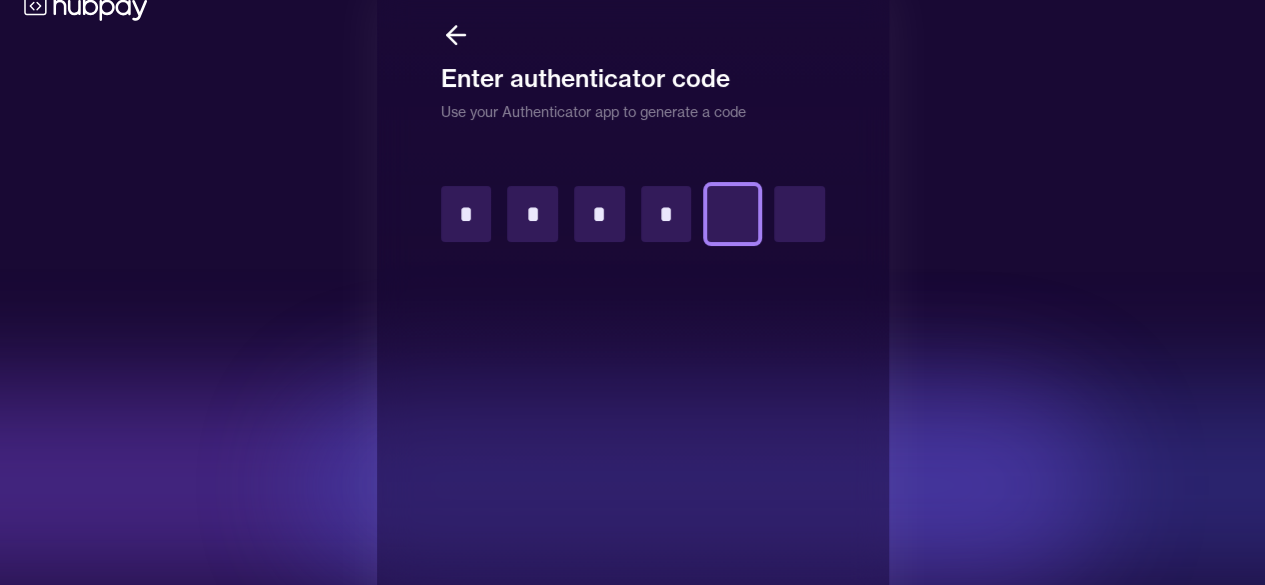type on "*" 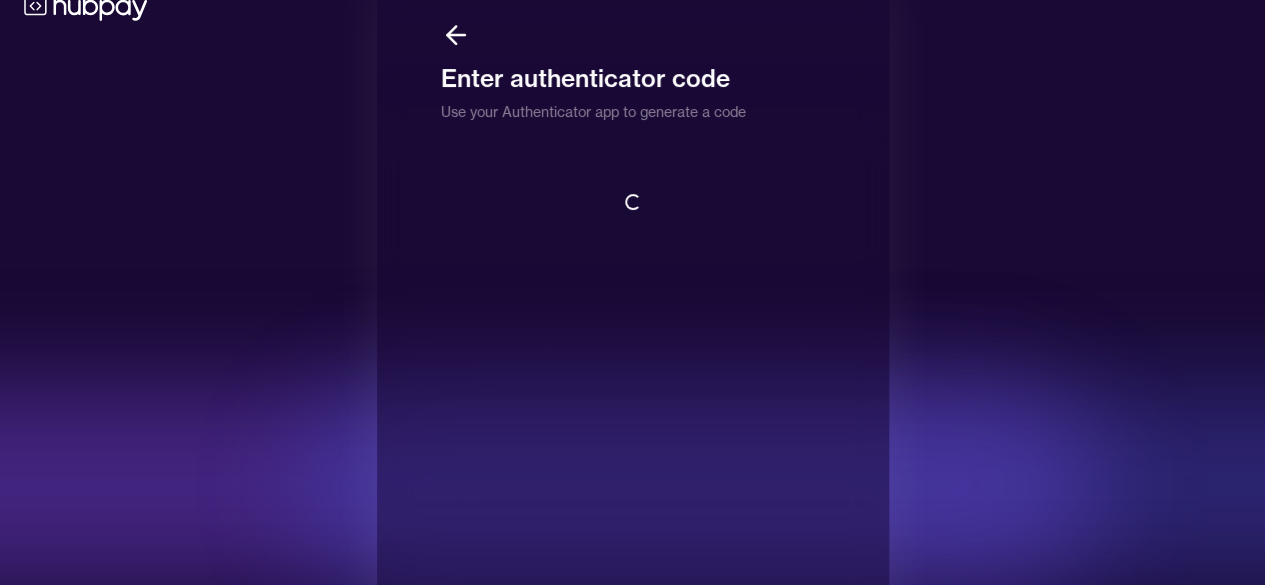 scroll, scrollTop: 2, scrollLeft: 0, axis: vertical 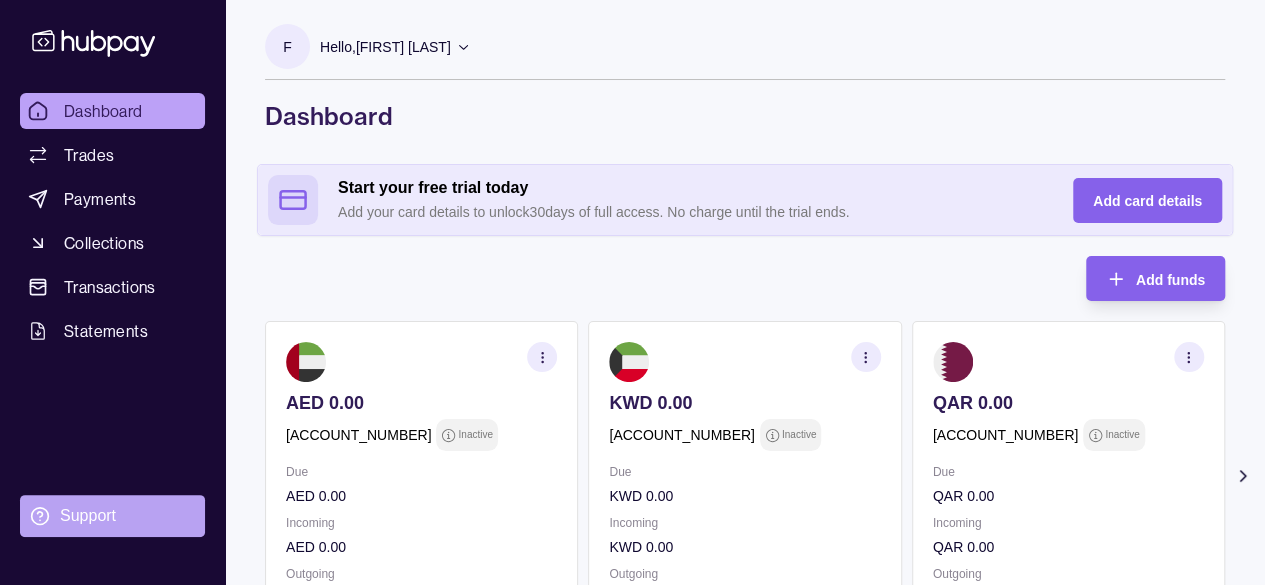 click on "Support" at bounding box center (112, 516) 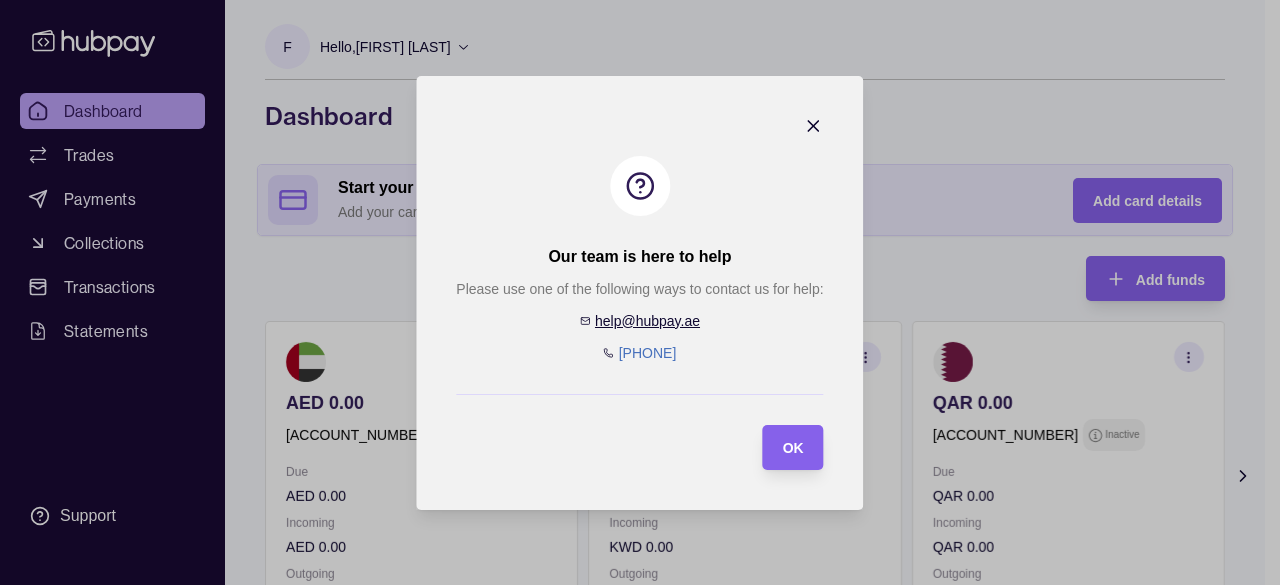 drag, startPoint x: 772, startPoint y: 467, endPoint x: 802, endPoint y: 446, distance: 36.619667 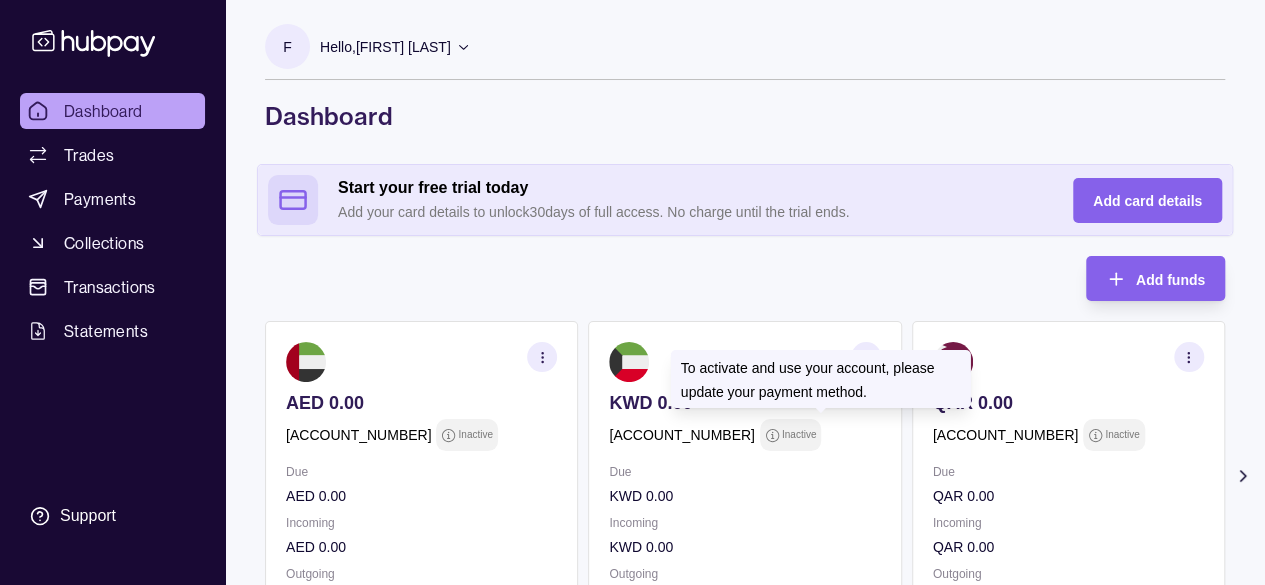 click on "Inactive" at bounding box center [790, 435] 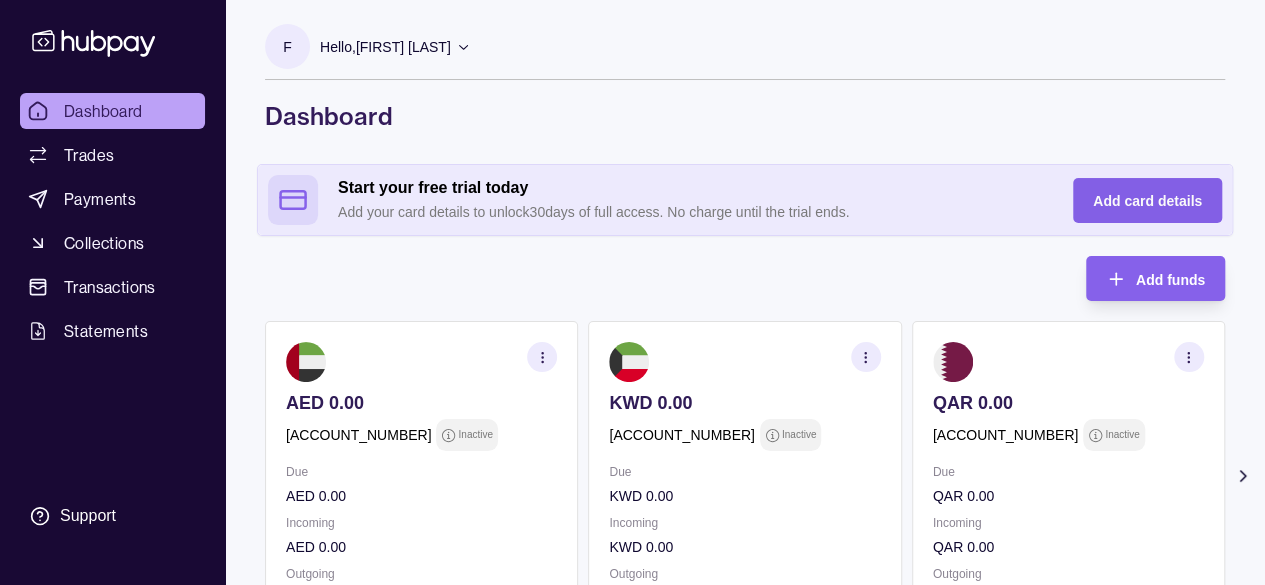 click on "Add card details" at bounding box center [1132, 200] 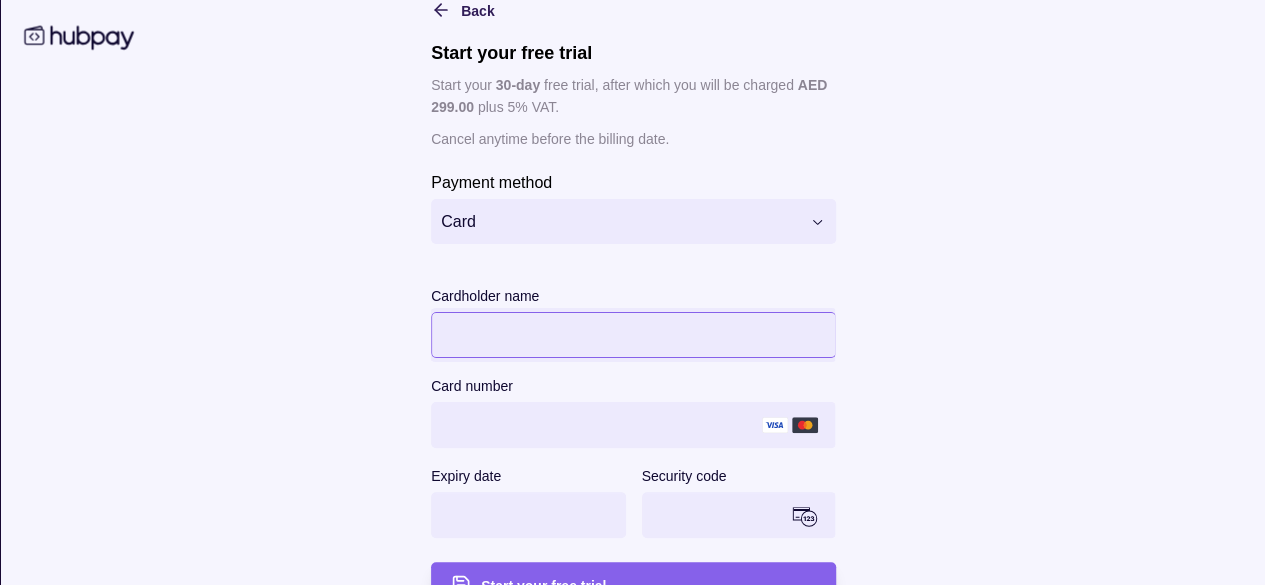 scroll, scrollTop: 64, scrollLeft: 0, axis: vertical 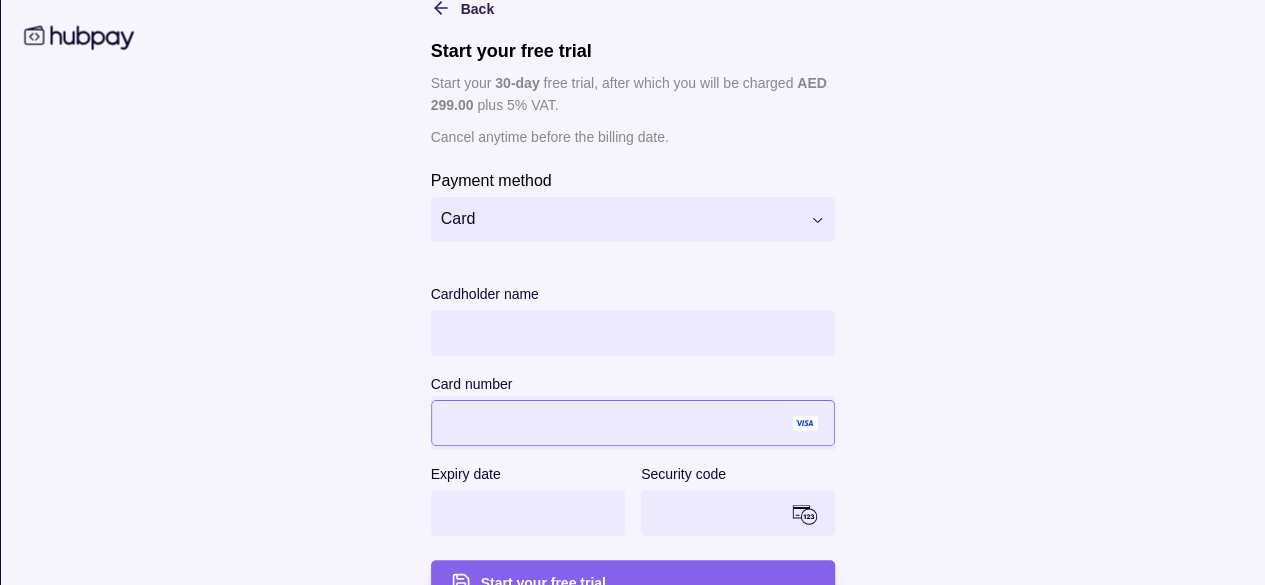 click on "Expiry date" at bounding box center (527, 474) 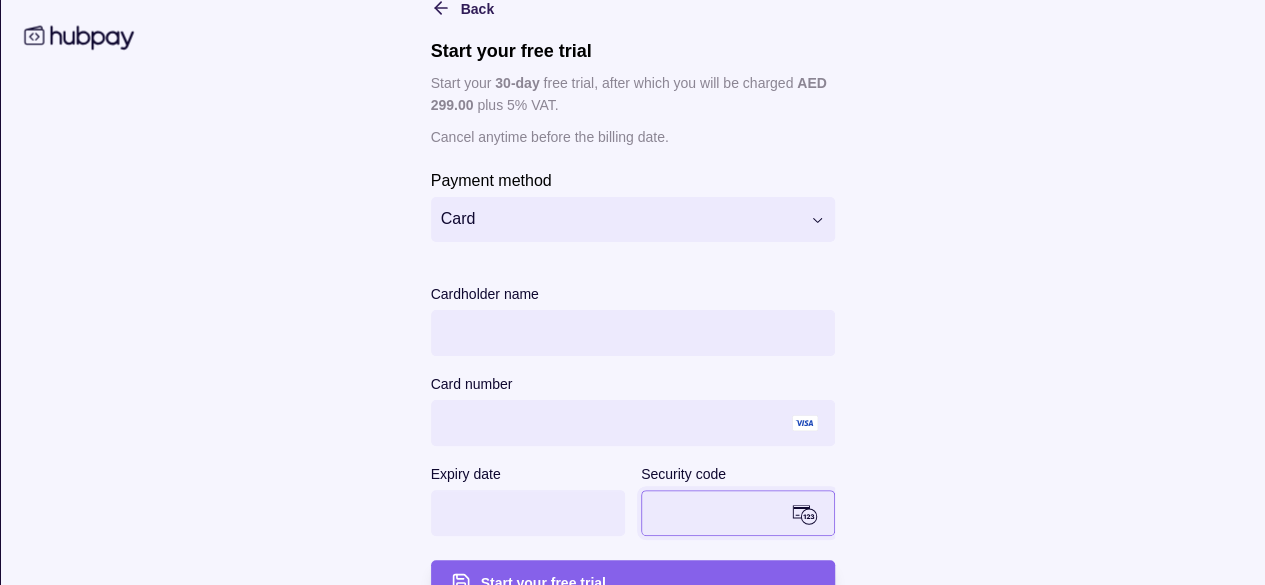 scroll, scrollTop: 104, scrollLeft: 0, axis: vertical 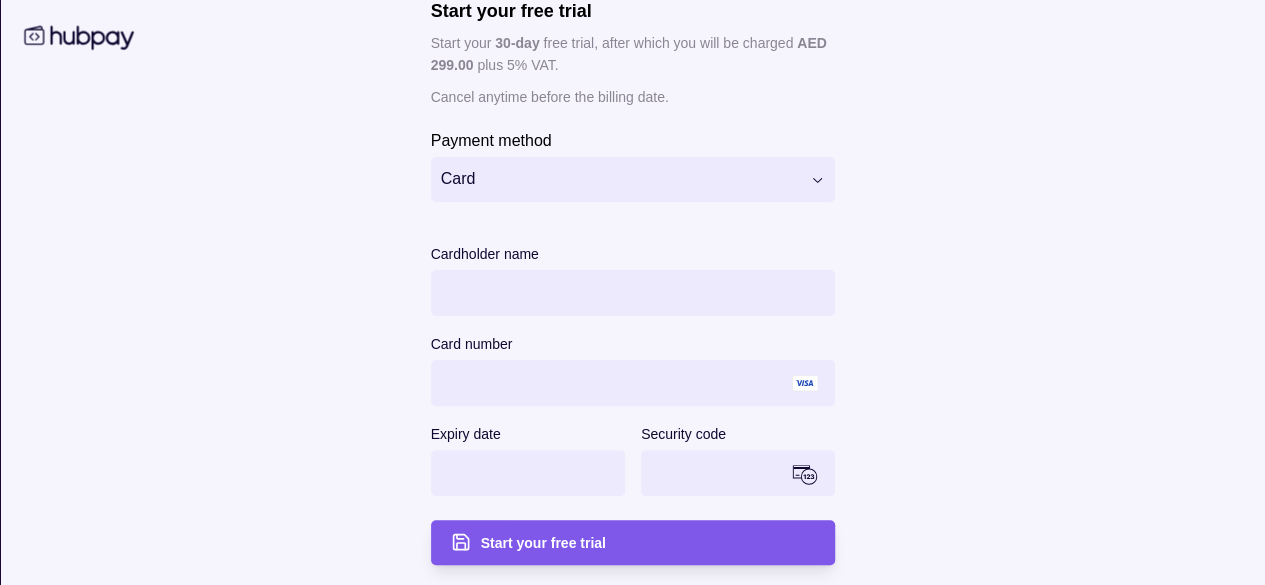 click on "Start your free trial" at bounding box center [647, 543] 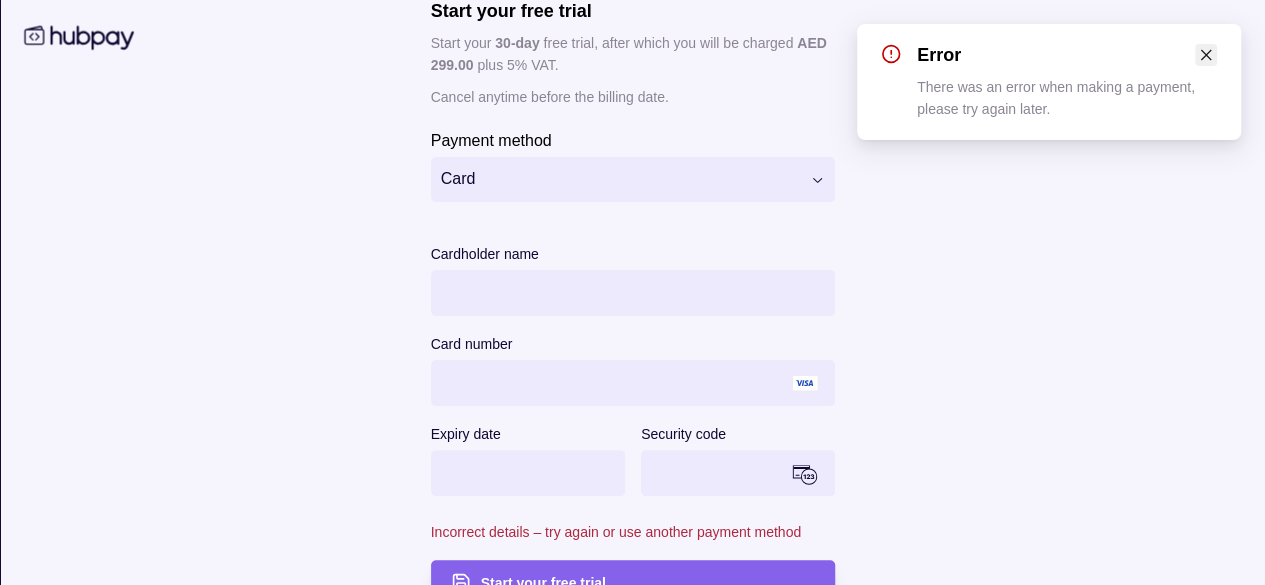 click at bounding box center [1206, 55] 